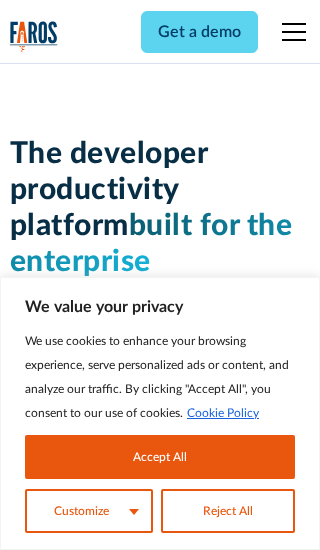 scroll, scrollTop: 0, scrollLeft: 0, axis: both 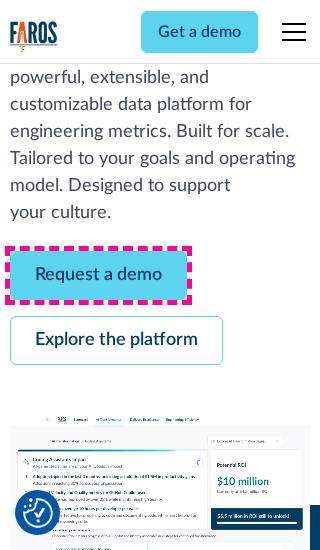 click on "Request a demo" at bounding box center (98, 275) 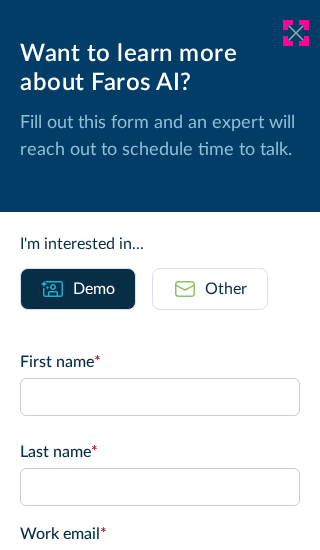 click 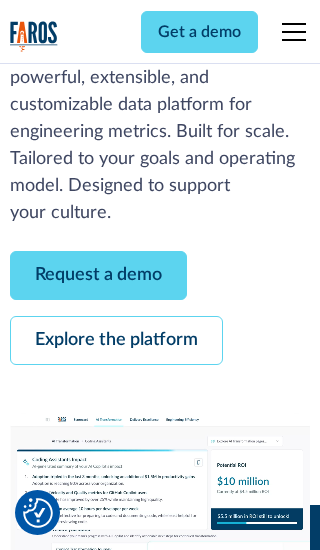 scroll, scrollTop: 366, scrollLeft: 0, axis: vertical 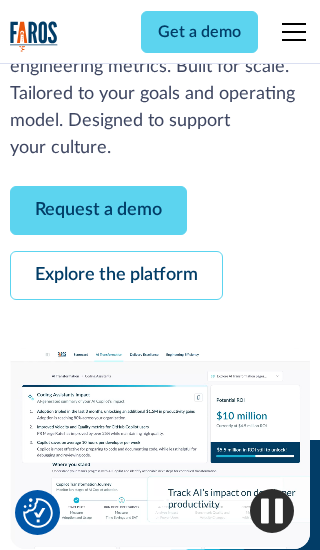 click on "Explore the platform" at bounding box center (116, 275) 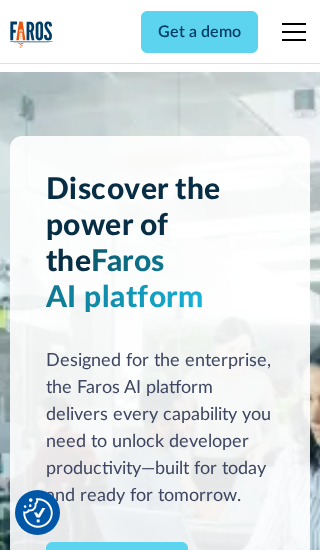 scroll, scrollTop: 0, scrollLeft: 0, axis: both 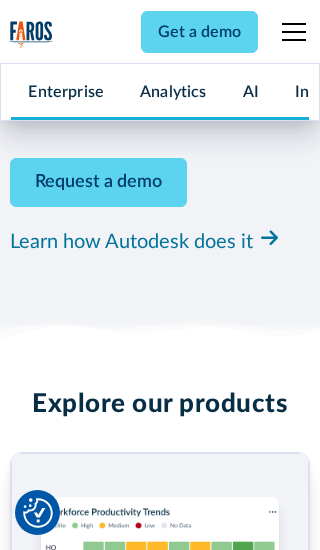 click on "Pricing" at bounding box center (34, 2462) 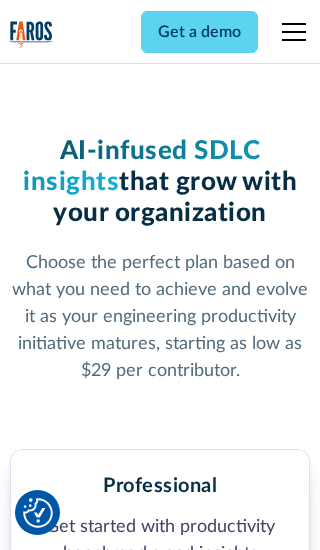 scroll, scrollTop: 0, scrollLeft: 0, axis: both 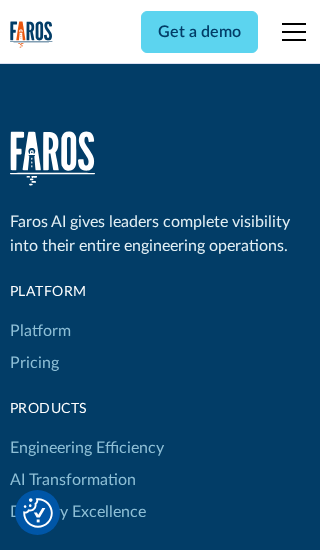 click on "Platform" at bounding box center [40, 331] 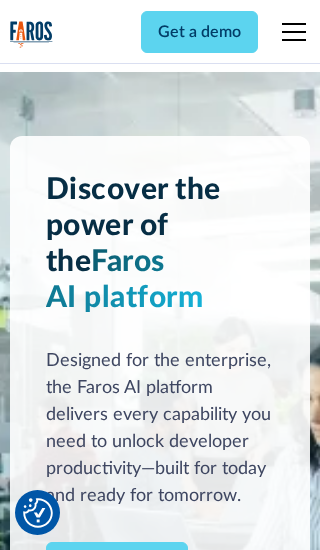 scroll, scrollTop: 0, scrollLeft: 0, axis: both 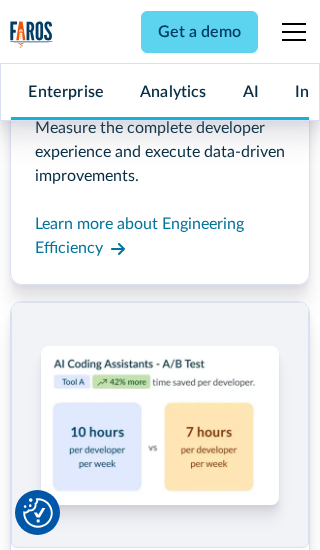 click on "Coding Assistant Impact" at bounding box center [95, 2431] 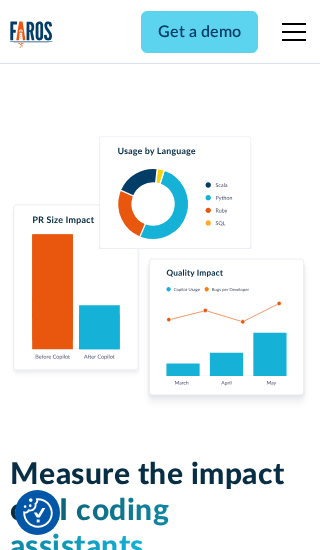 scroll, scrollTop: 0, scrollLeft: 0, axis: both 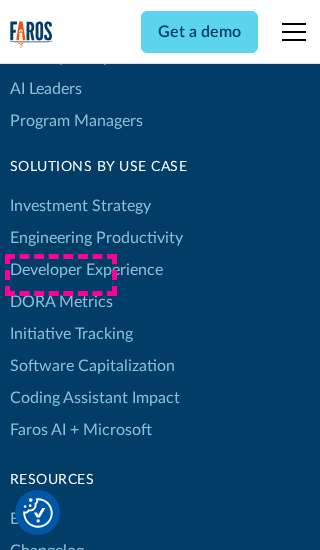 click on "DORA Metrics" at bounding box center (61, 302) 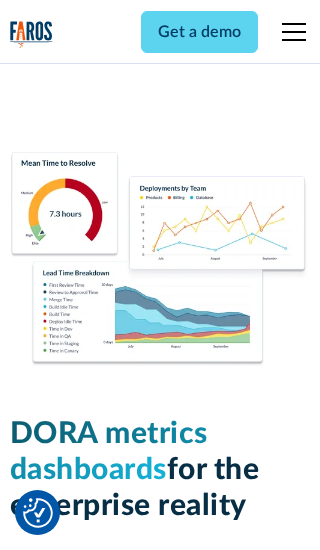 scroll, scrollTop: 0, scrollLeft: 0, axis: both 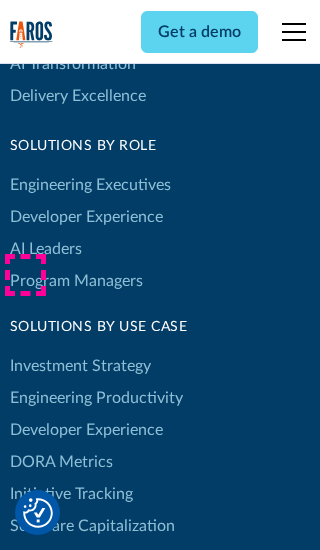 click on "Blog" at bounding box center (25, 679) 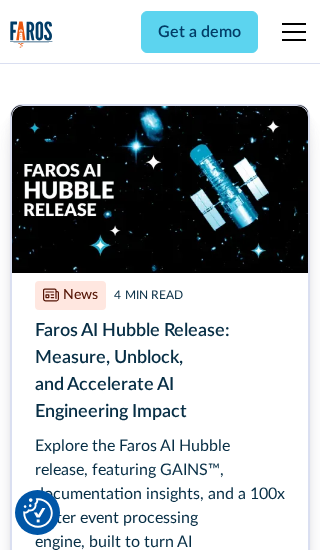 scroll, scrollTop: 0, scrollLeft: 0, axis: both 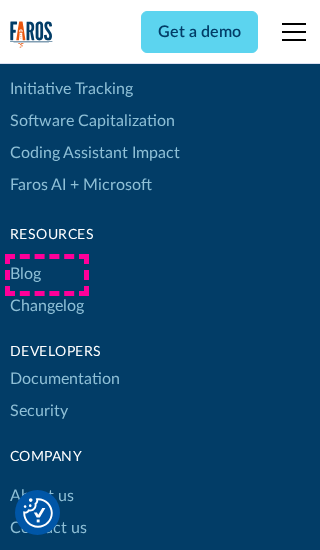 click on "Changelog" at bounding box center [47, 306] 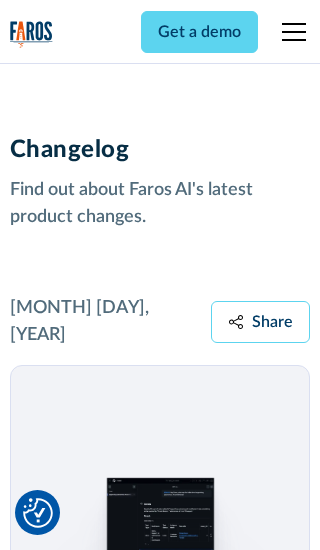 scroll, scrollTop: 0, scrollLeft: 0, axis: both 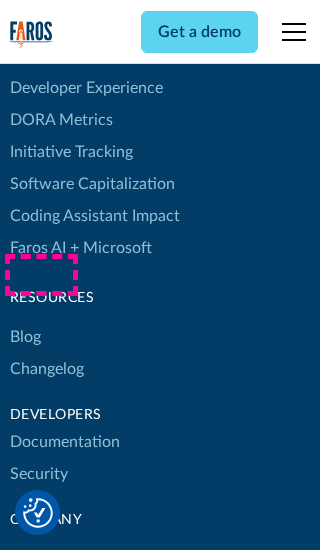 click on "About us" at bounding box center [42, 559] 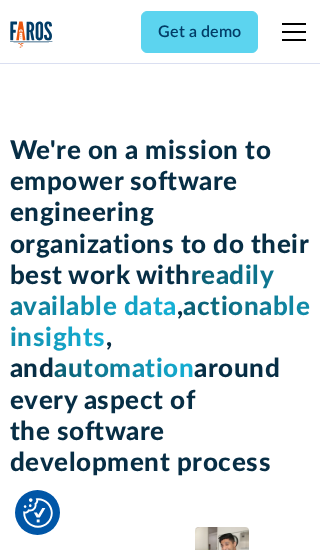 scroll, scrollTop: 0, scrollLeft: 0, axis: both 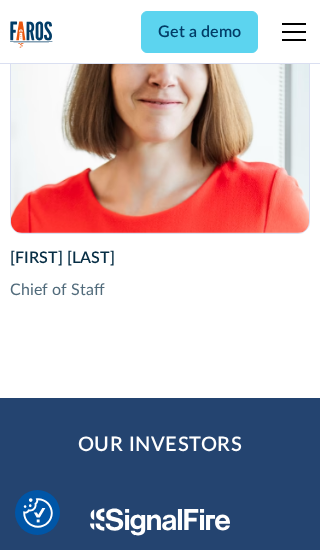 click on "Contact us" at bounding box center [48, 2829] 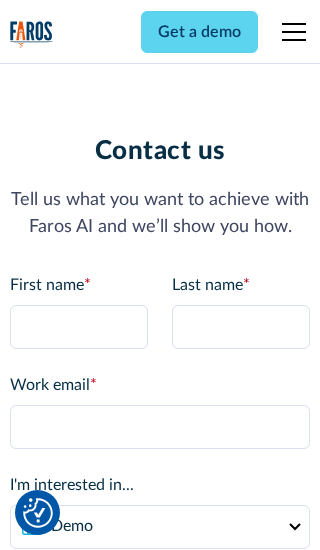 scroll, scrollTop: 0, scrollLeft: 0, axis: both 